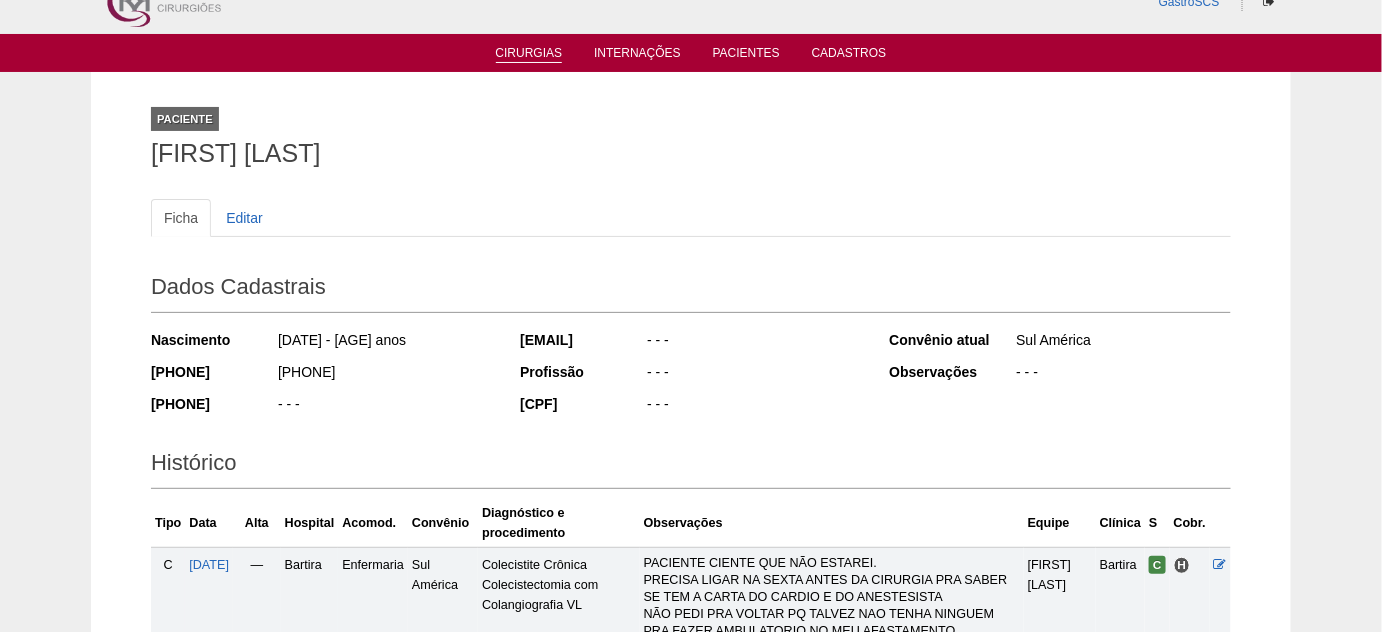 scroll, scrollTop: 0, scrollLeft: 0, axis: both 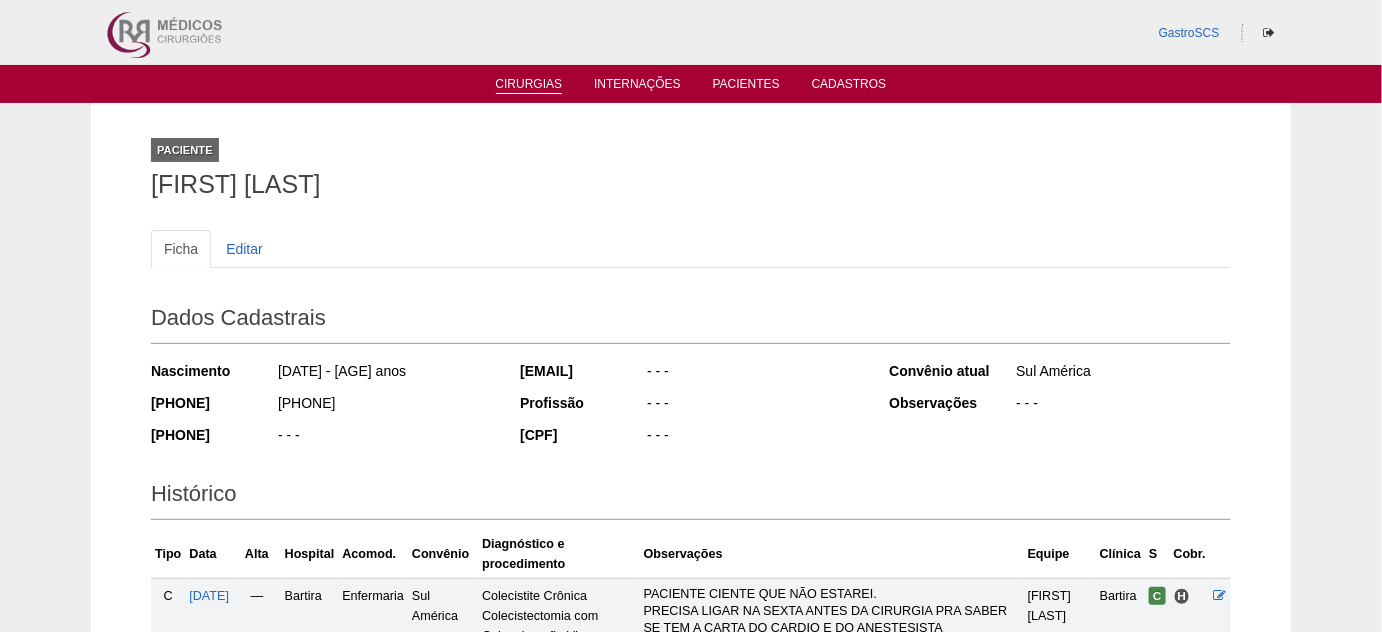 click on "Cirurgias" at bounding box center [529, 85] 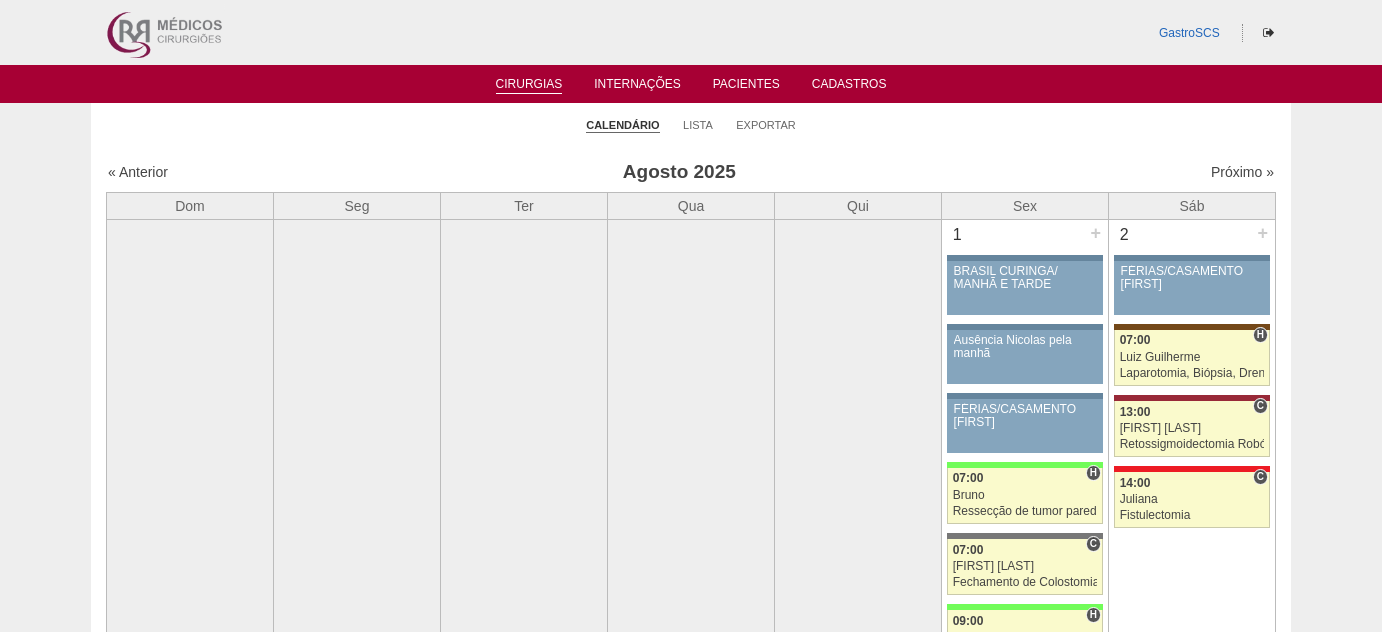scroll, scrollTop: 0, scrollLeft: 0, axis: both 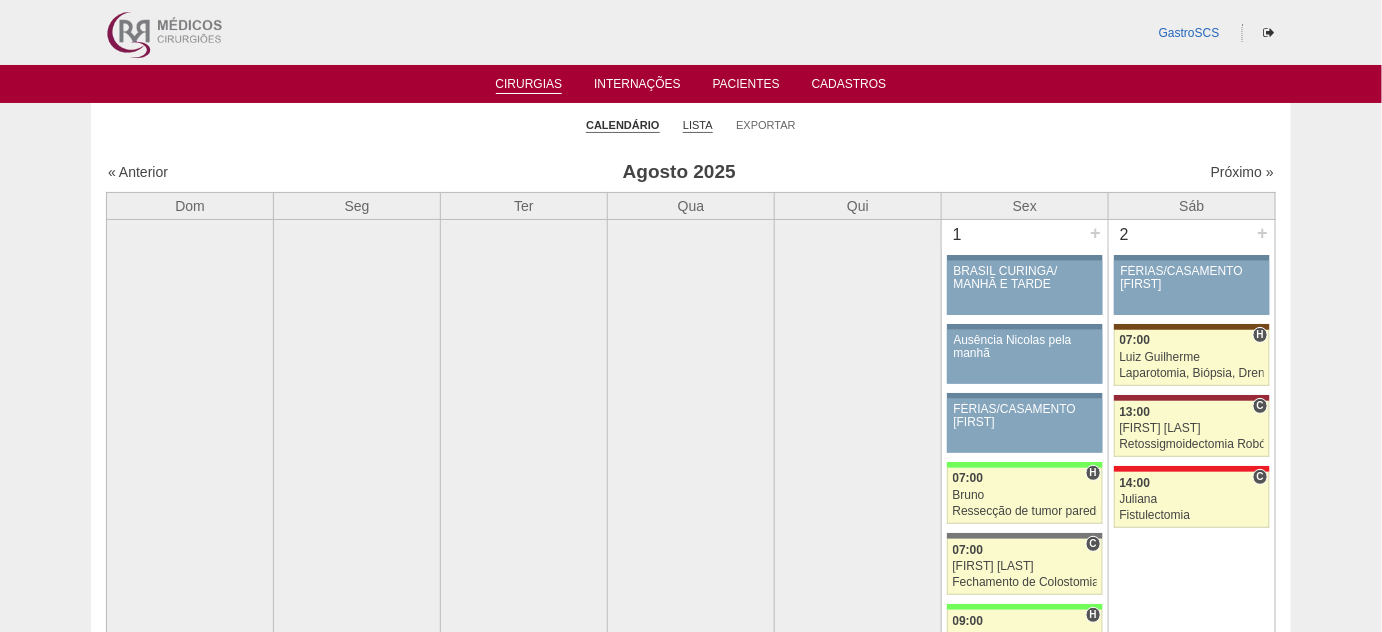 click on "Lista" at bounding box center [698, 125] 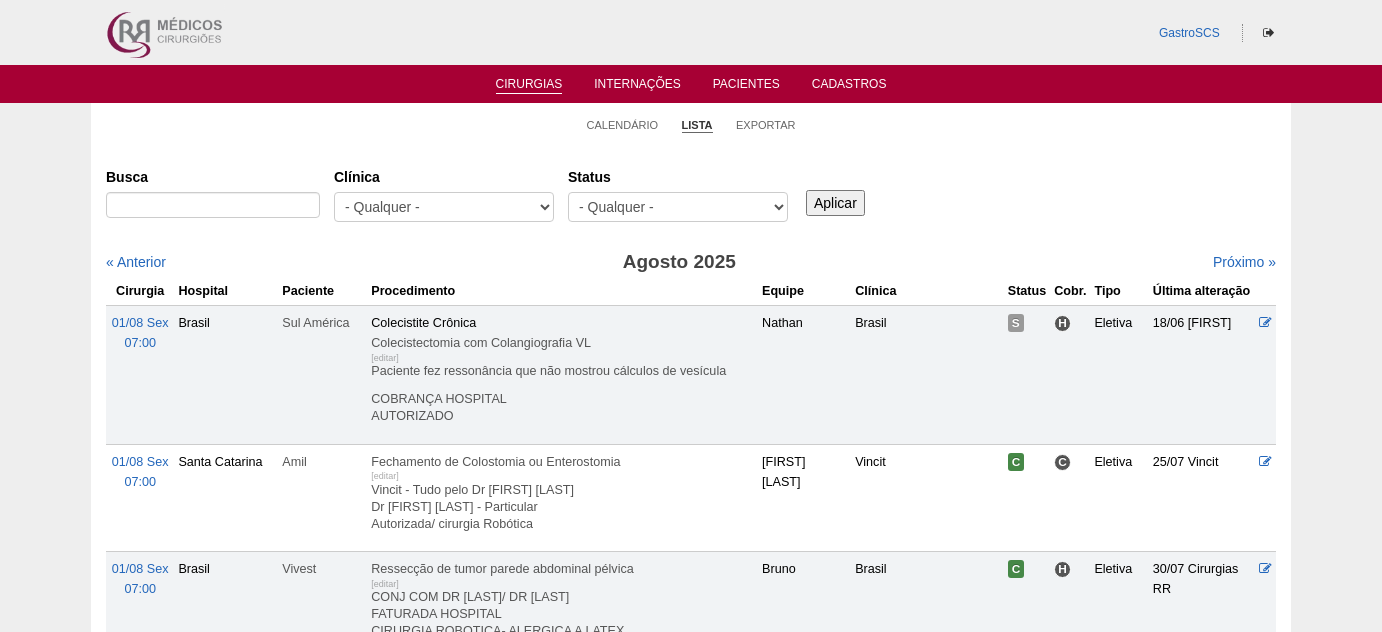 scroll, scrollTop: 0, scrollLeft: 0, axis: both 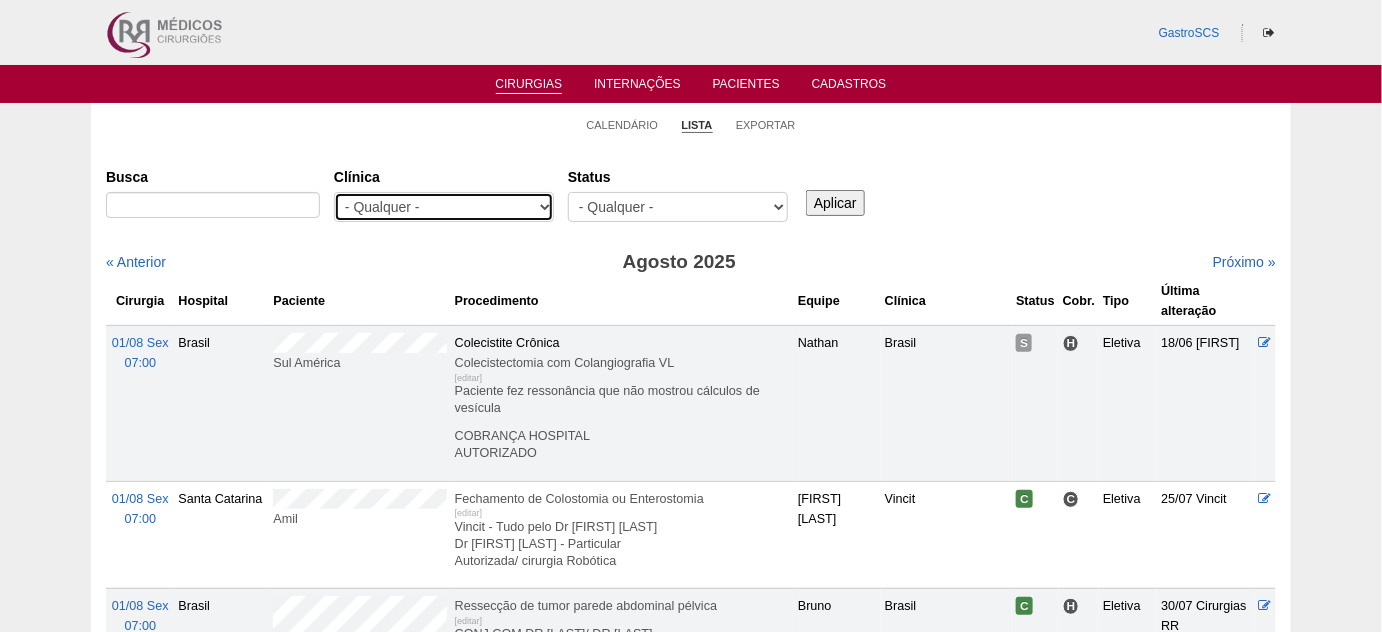 click on "- Qualquer - 6R Alphaville Assunção Bartira Brasil Christovão da Gama Cruz Azul Ifor Neomater RR Médicos - Santo André RR Médicos - São Bernardo do Campo RR Médicos - São Caetano Santa Joana São Luiz SCS Vincit" at bounding box center (444, 207) 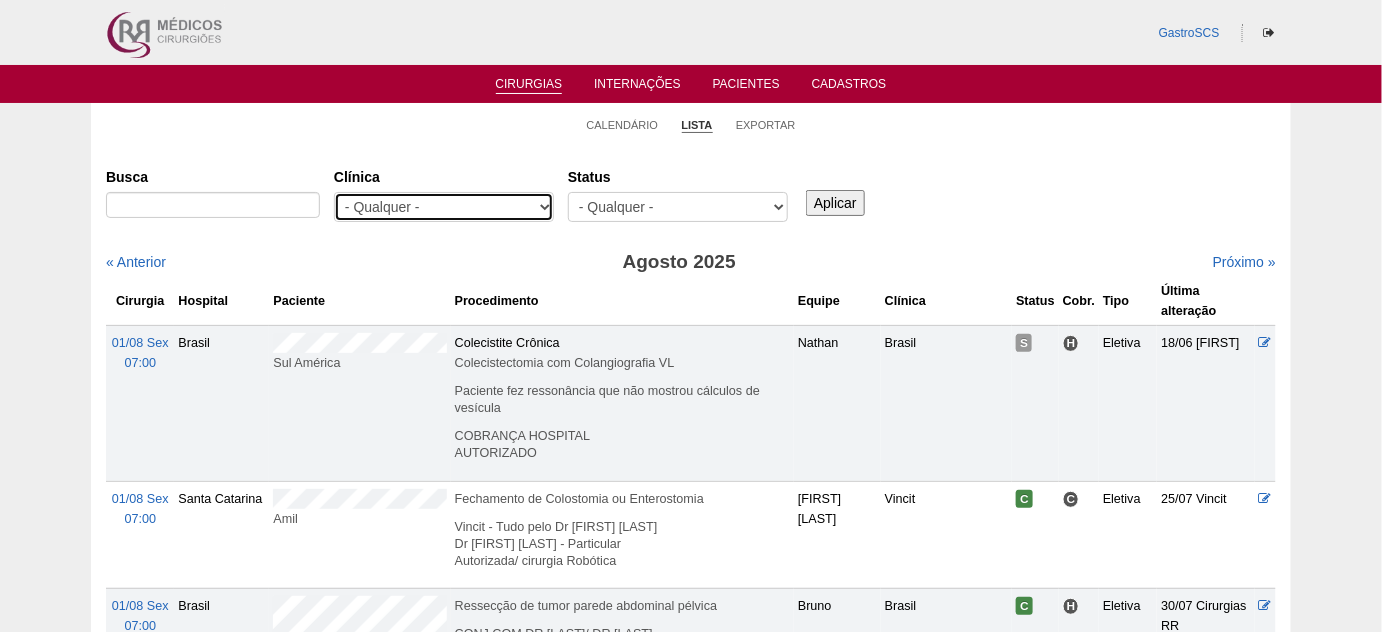 select on "22" 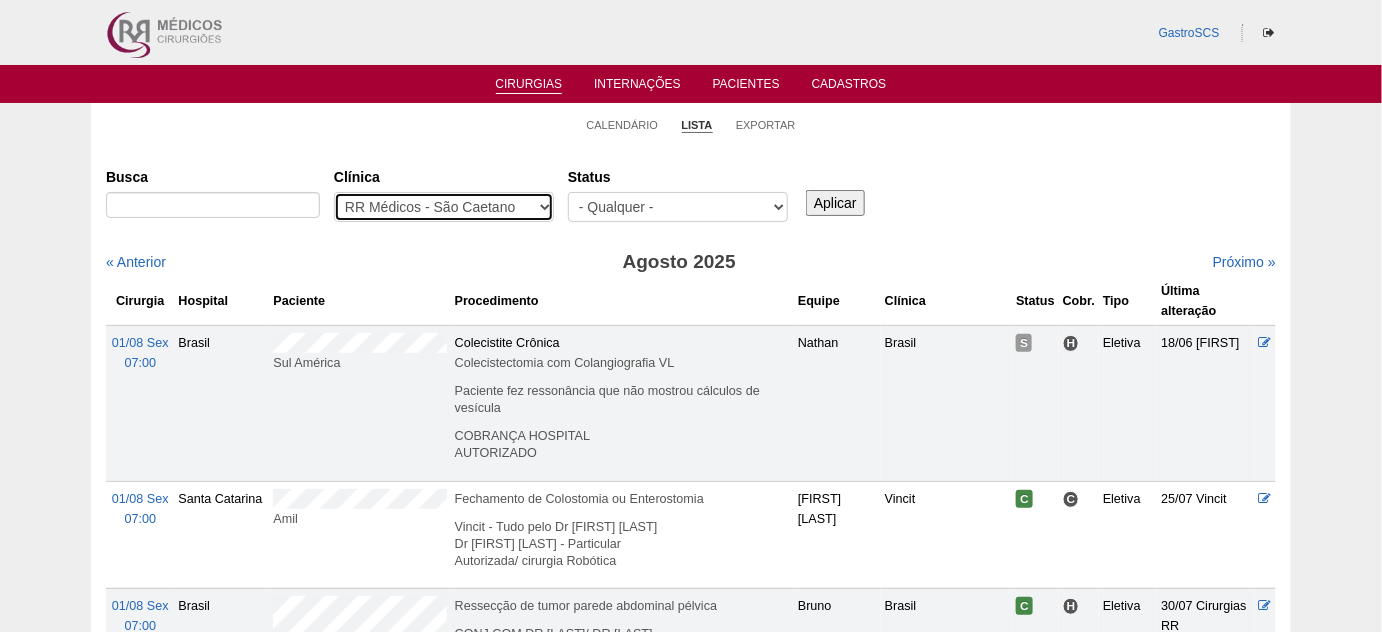 click on "- Qualquer - 6R Alphaville Assunção Bartira Brasil Christovão da Gama Cruz Azul Ifor Neomater RR Médicos - Santo André RR Médicos - São Bernardo do Campo RR Médicos - São Caetano Santa Joana São Luiz SCS Vincit" at bounding box center (444, 207) 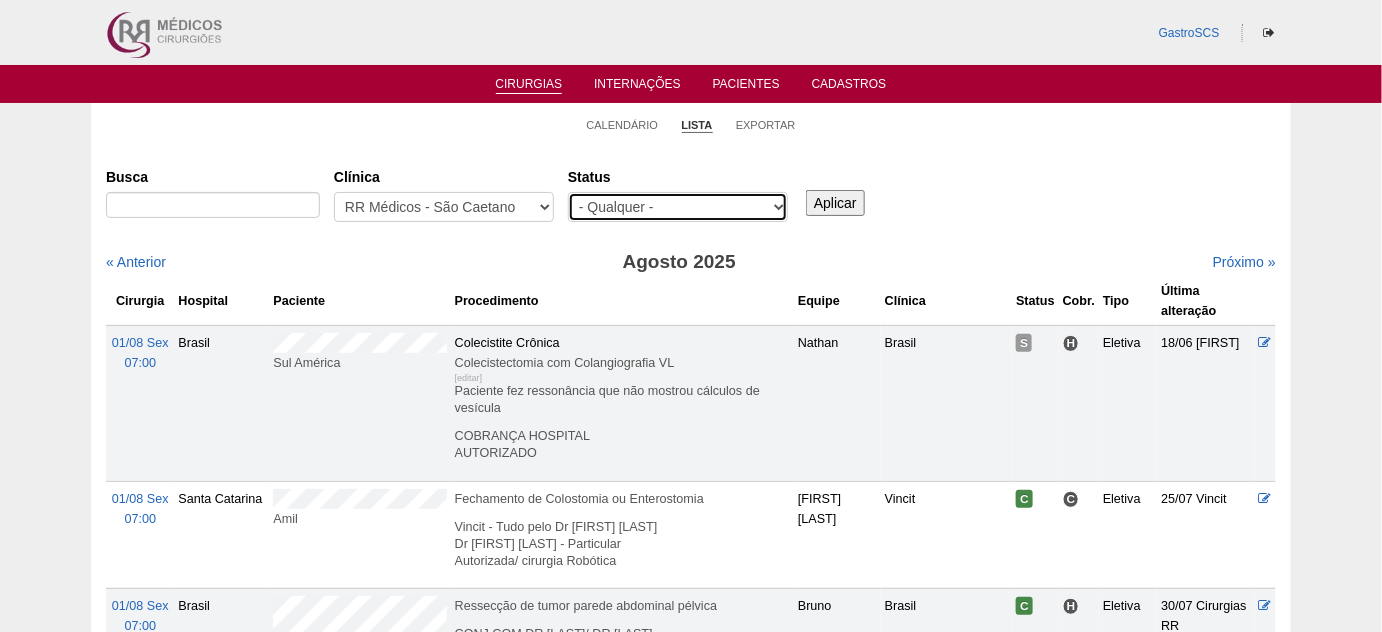 click on "- Qualquer - Reservada Confirmada Suspensa Cancelada" at bounding box center [678, 207] 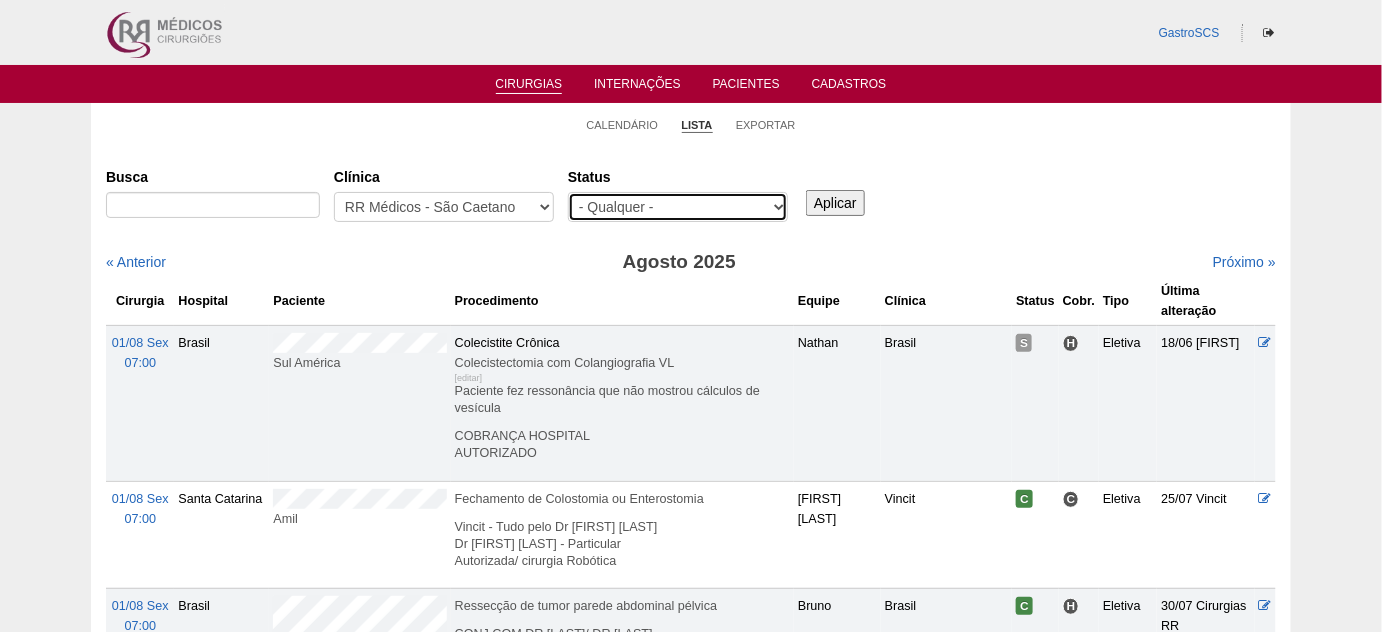 select on "conf" 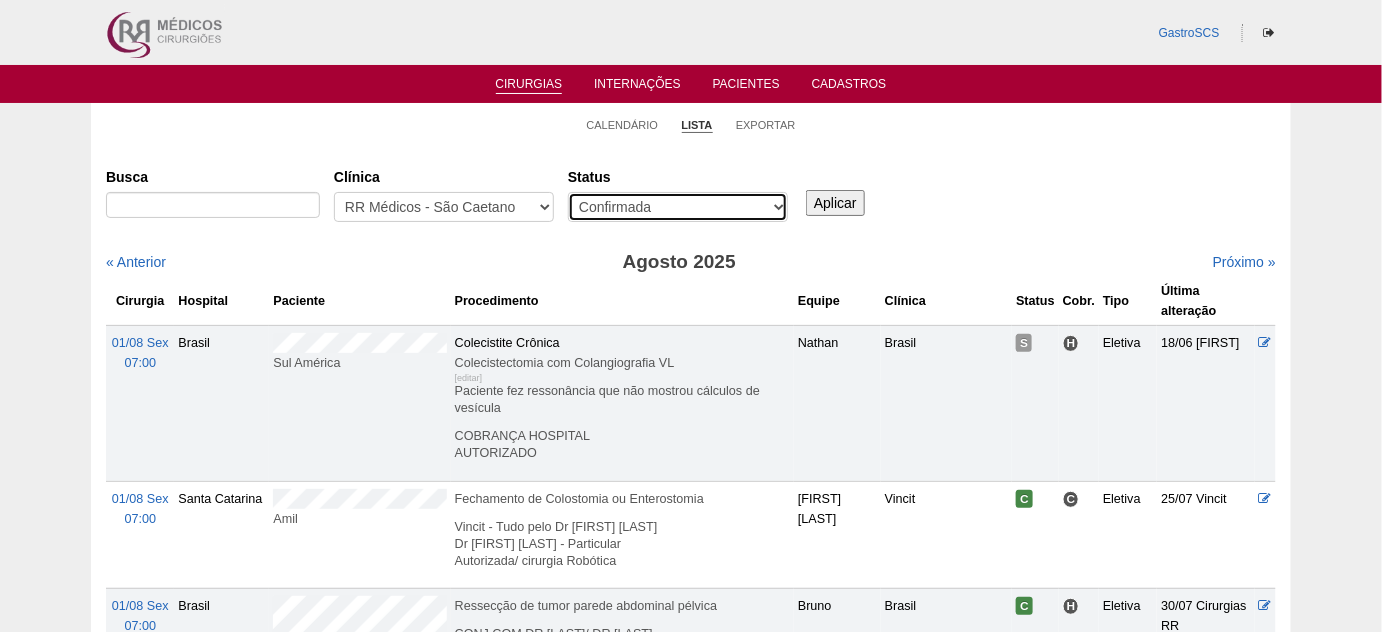 click on "- Qualquer - Reservada Confirmada Suspensa Cancelada" at bounding box center [678, 207] 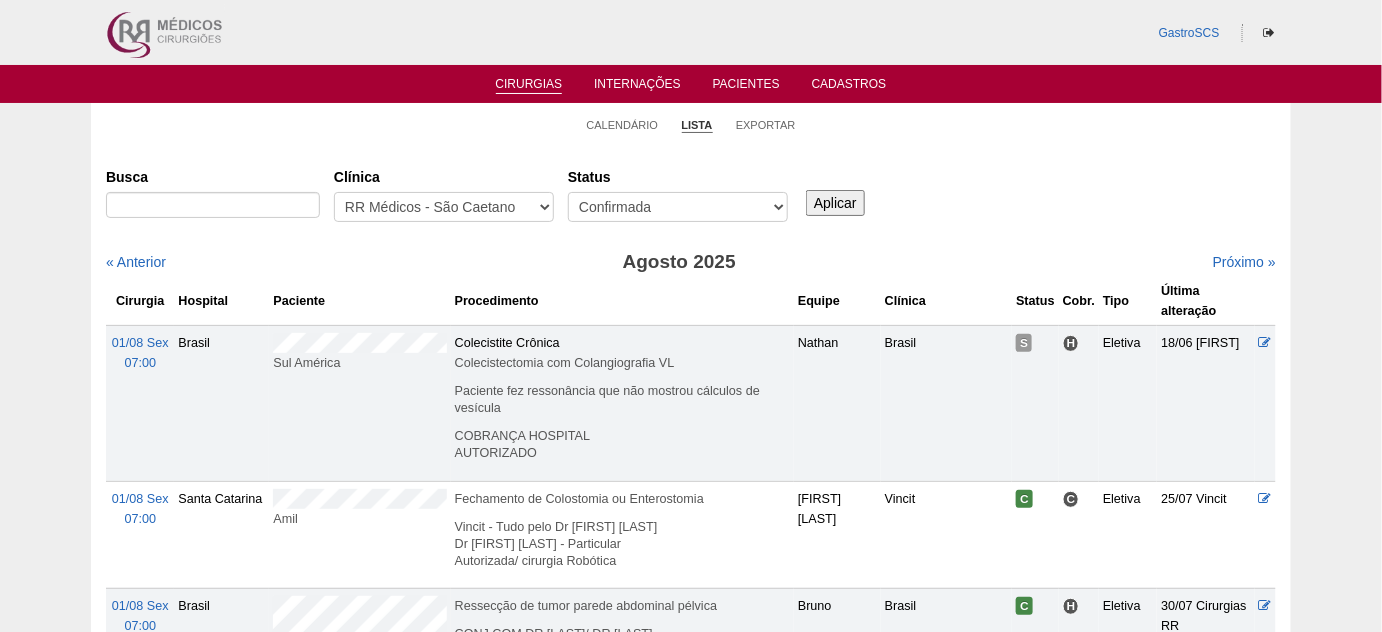 click on "Aplicar" at bounding box center (835, 203) 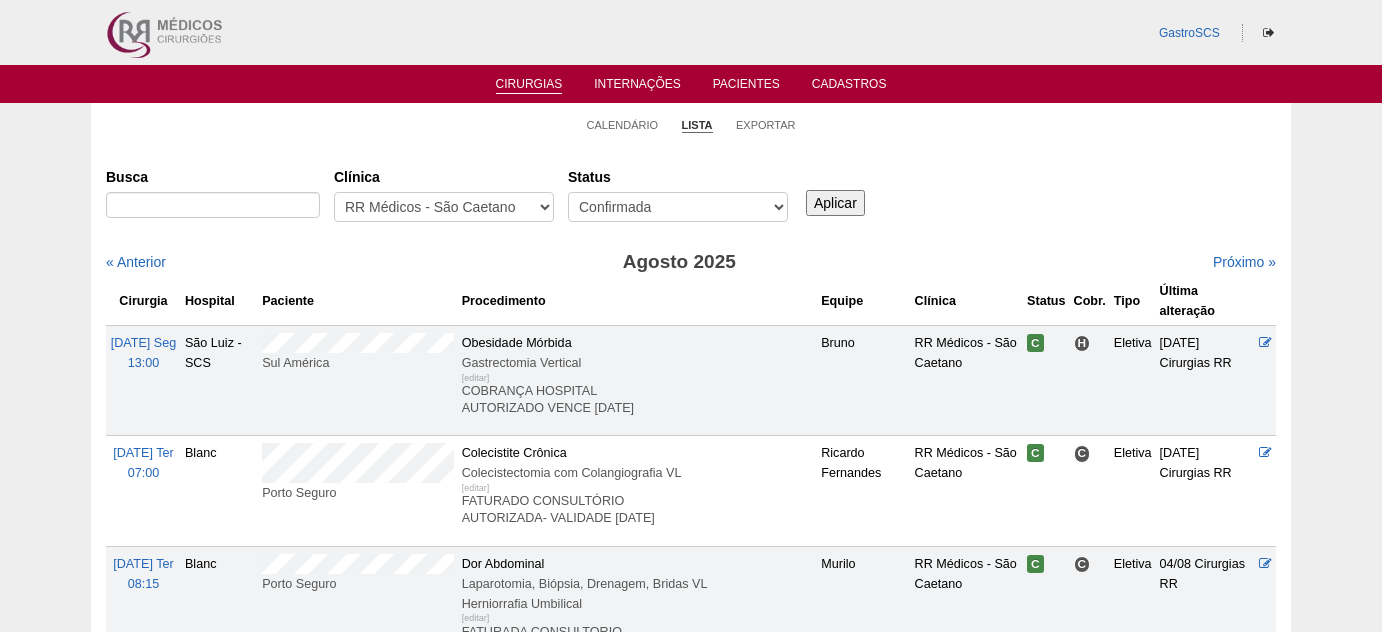 scroll, scrollTop: 0, scrollLeft: 0, axis: both 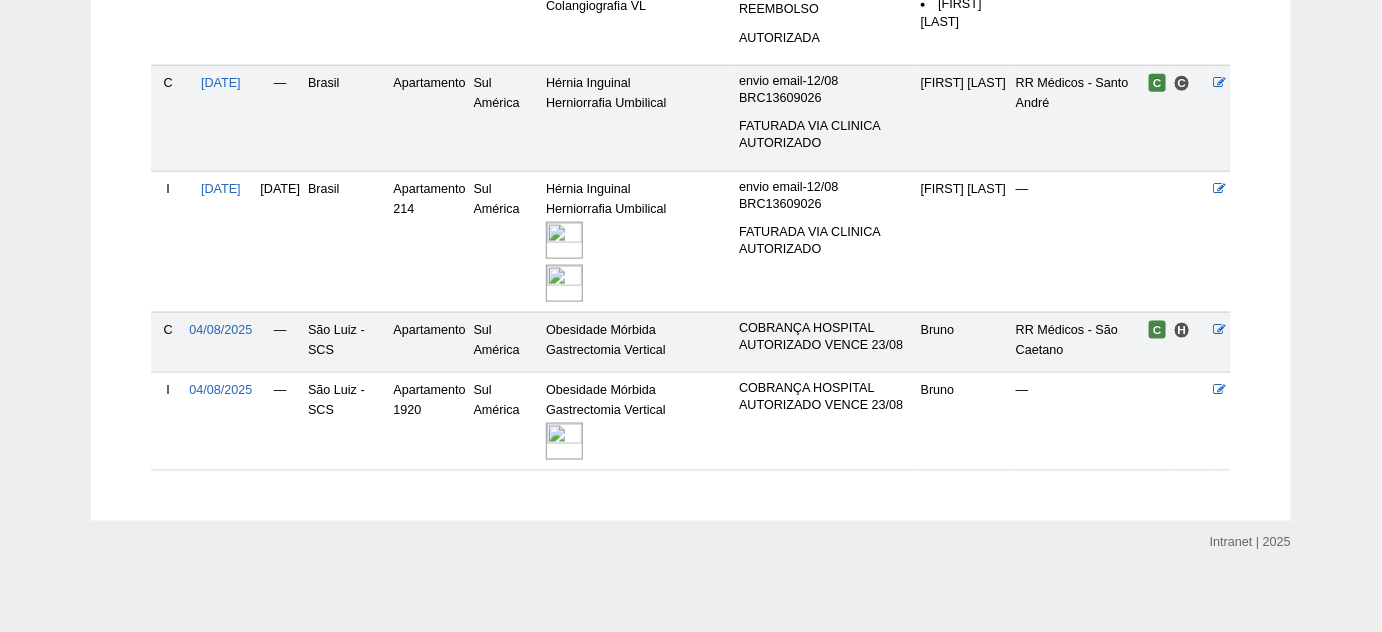 click at bounding box center [564, 441] 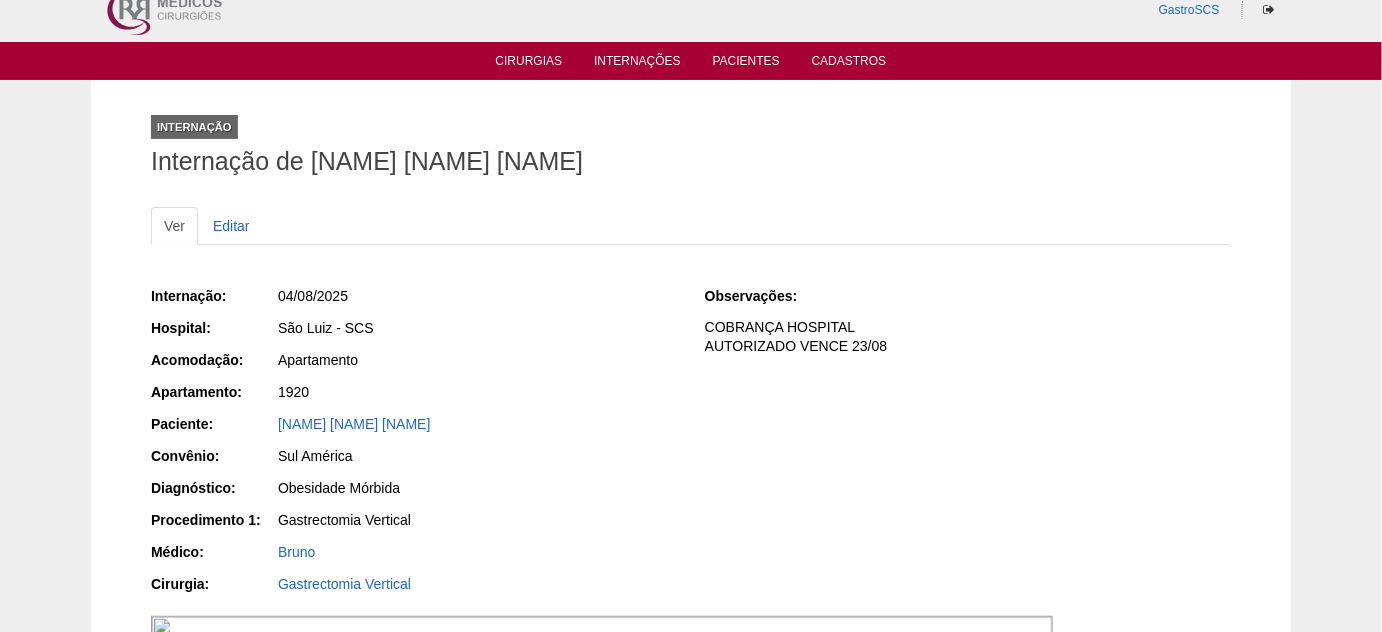 scroll, scrollTop: 0, scrollLeft: 0, axis: both 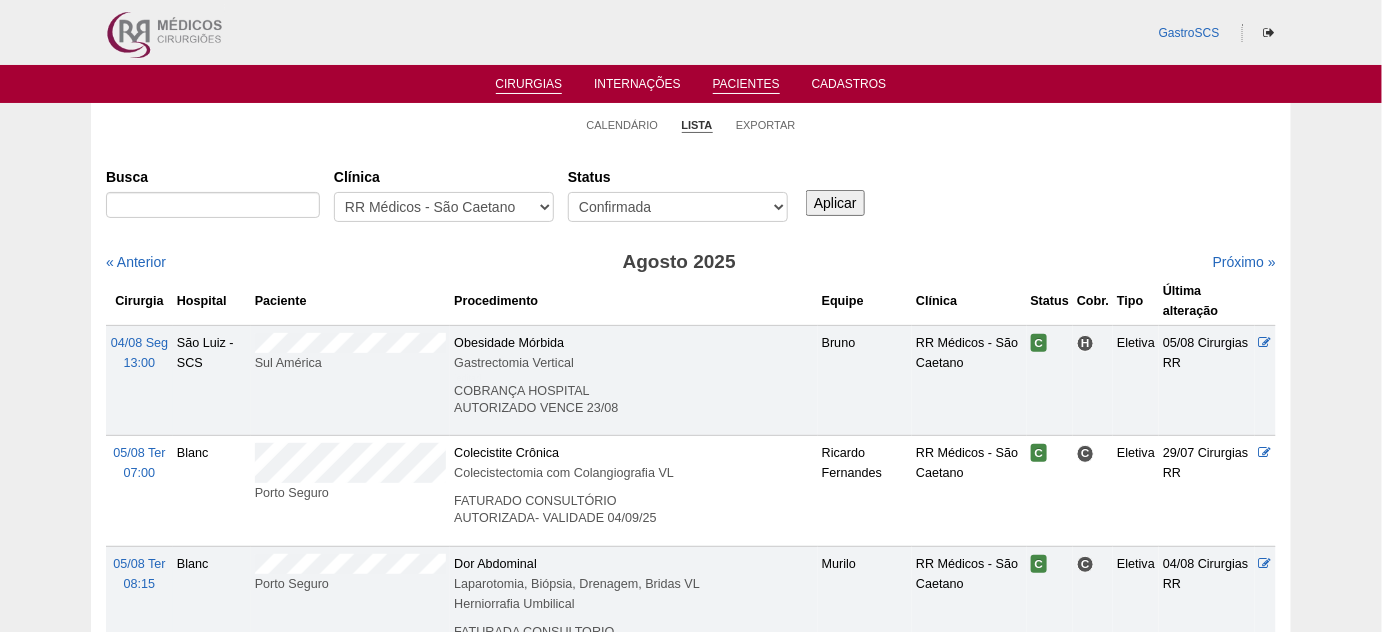 click on "Pacientes" at bounding box center [746, 85] 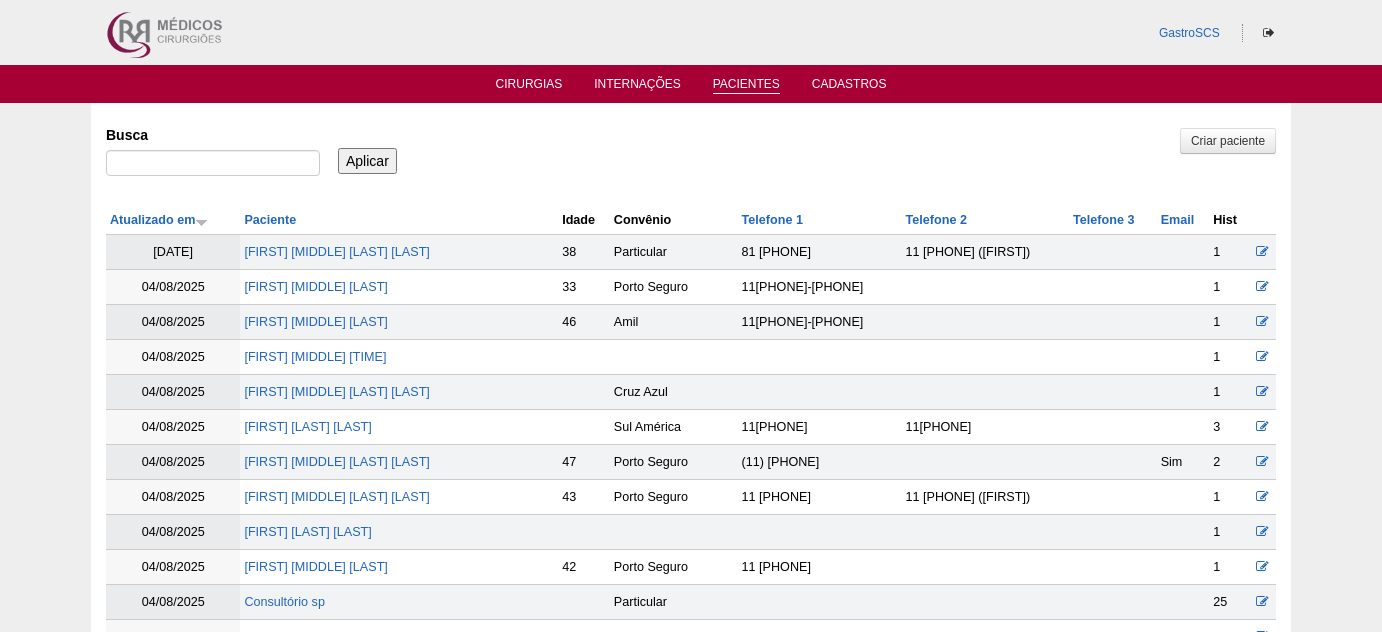 scroll, scrollTop: 0, scrollLeft: 0, axis: both 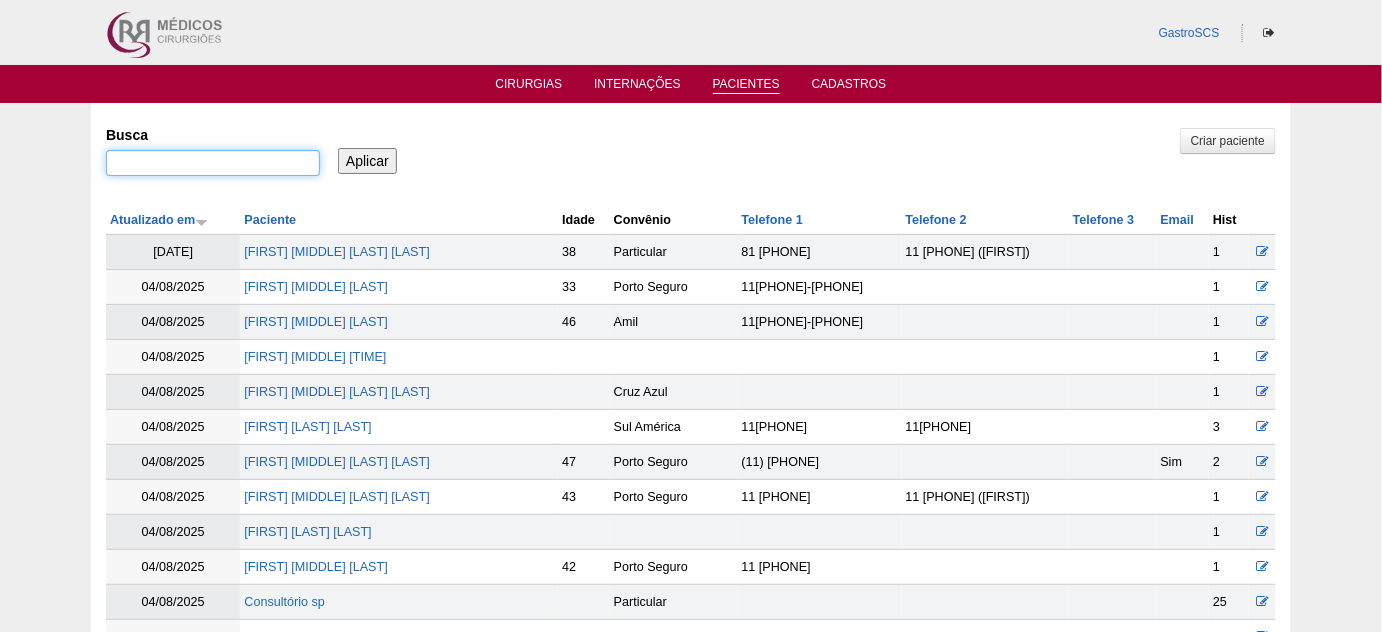 click on "Busca" at bounding box center (213, 163) 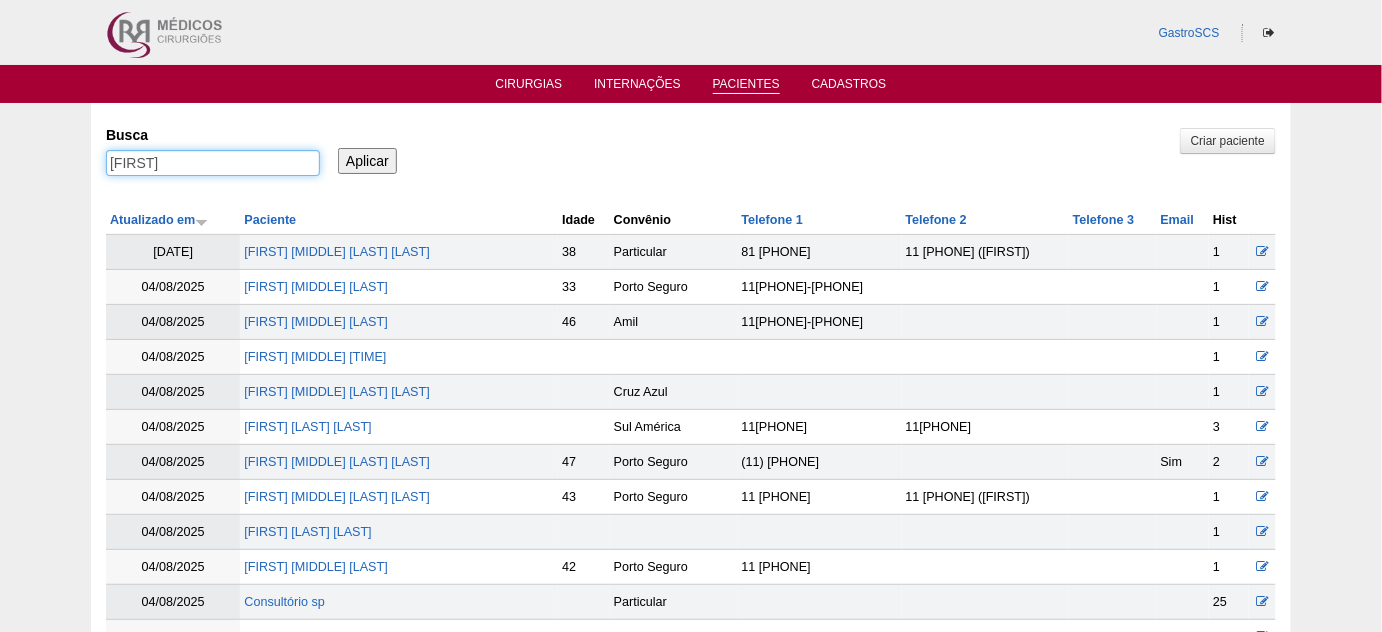 type on "ELISABETE" 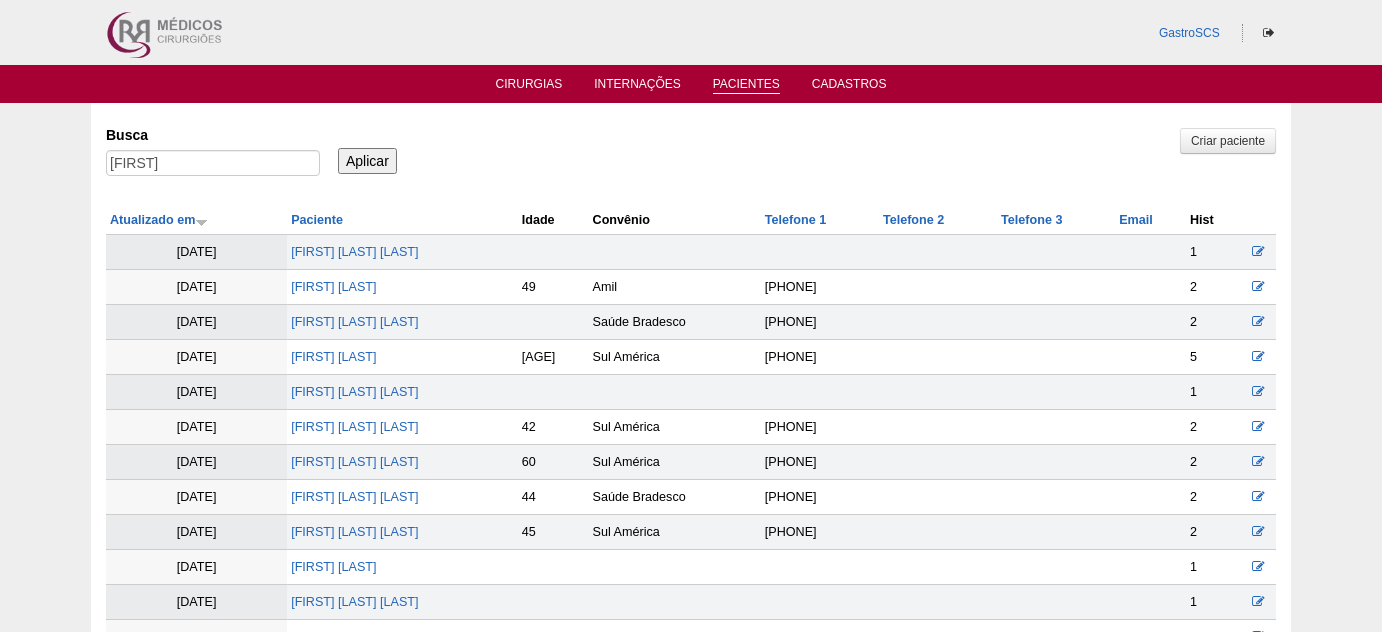 scroll, scrollTop: 0, scrollLeft: 0, axis: both 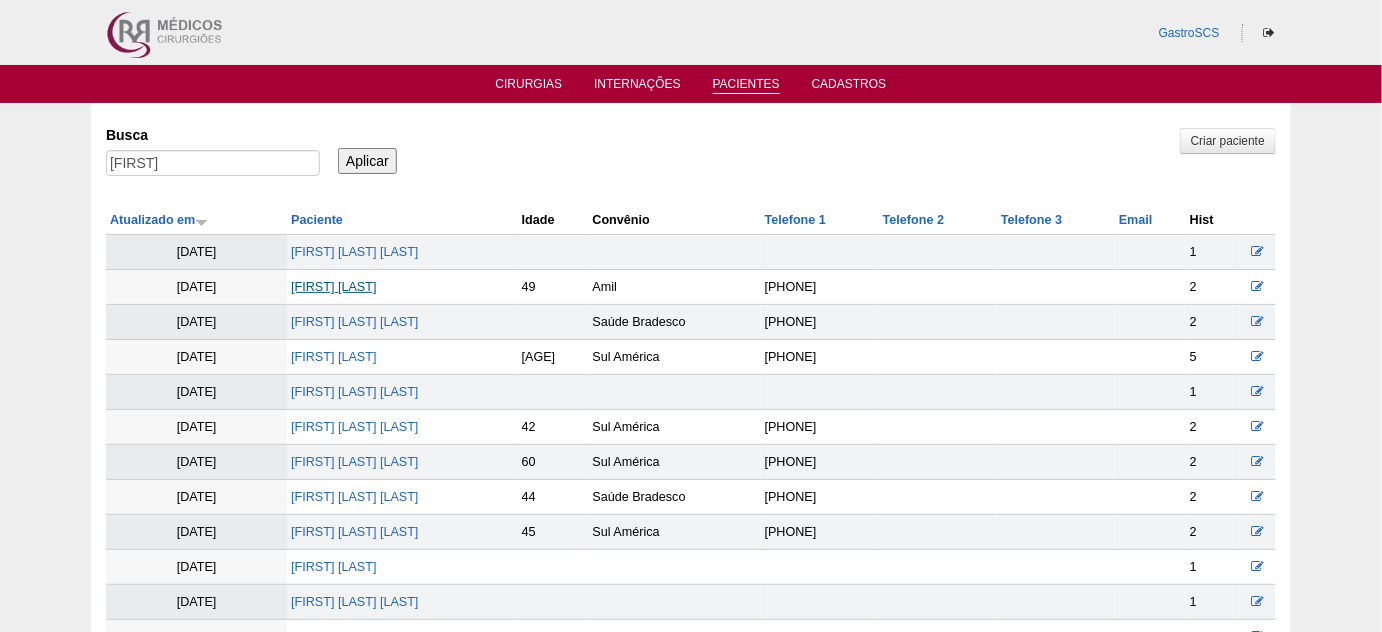 click on "Elisabete Aparecida Gonçalves" at bounding box center [333, 287] 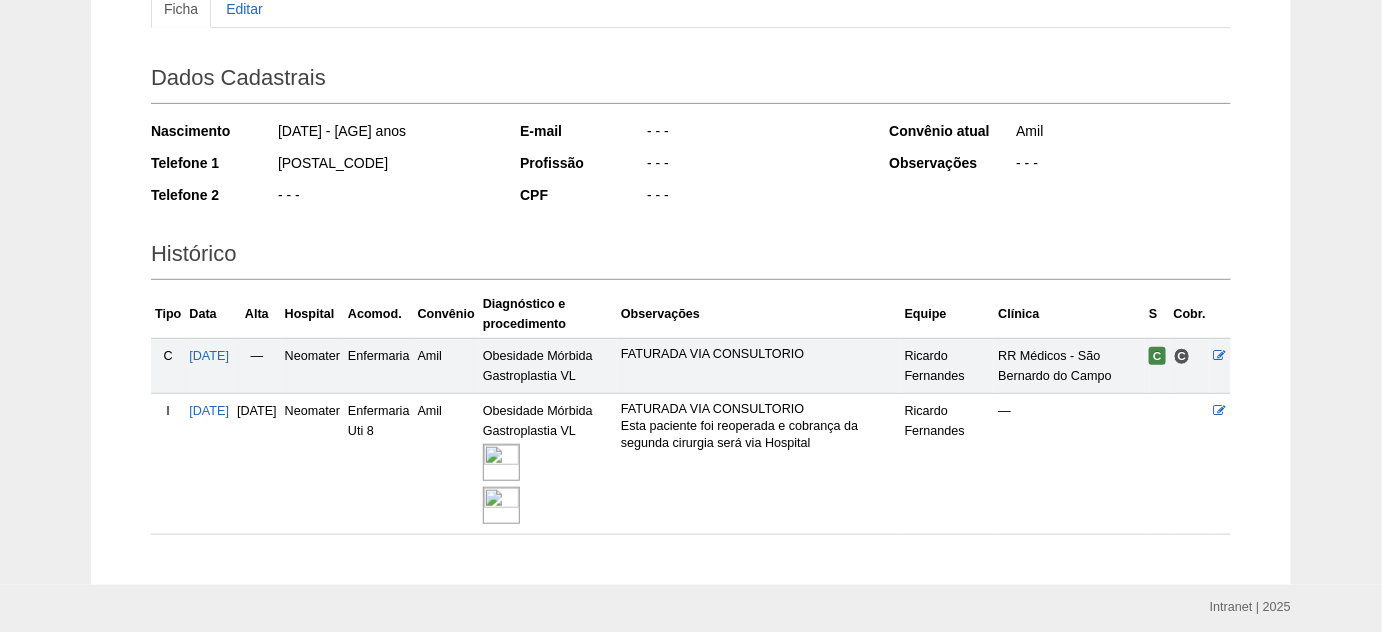 scroll, scrollTop: 272, scrollLeft: 0, axis: vertical 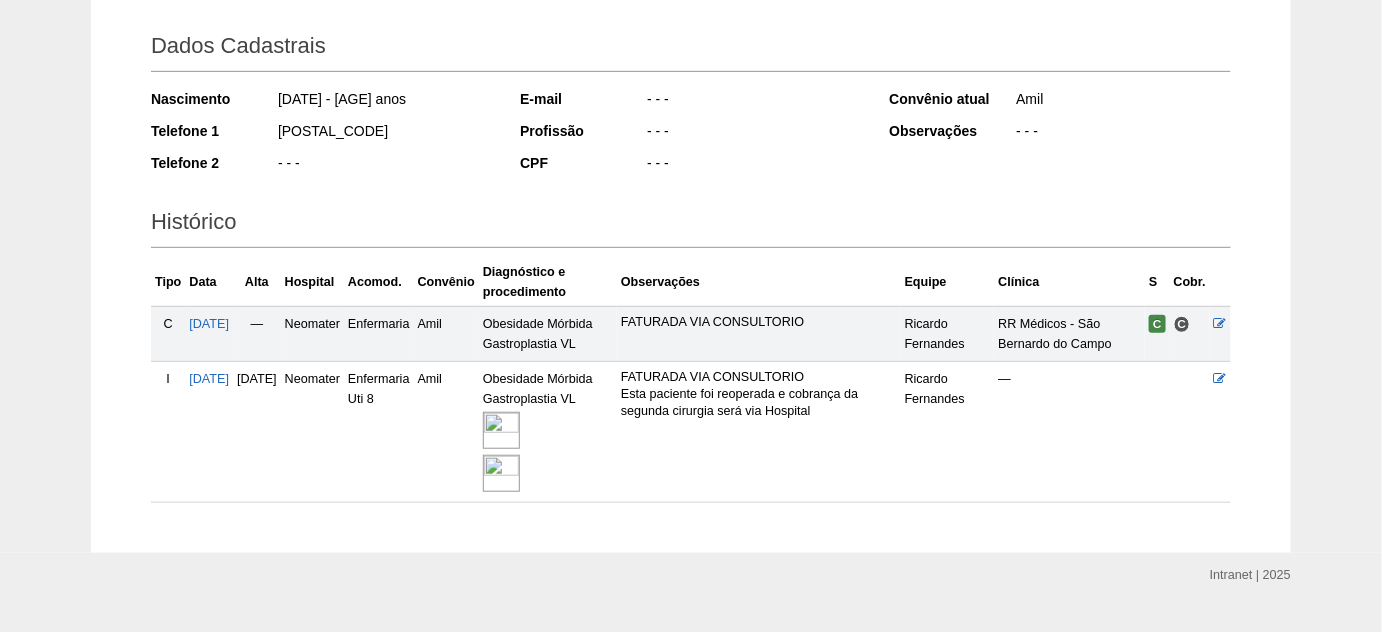 click at bounding box center [501, 473] 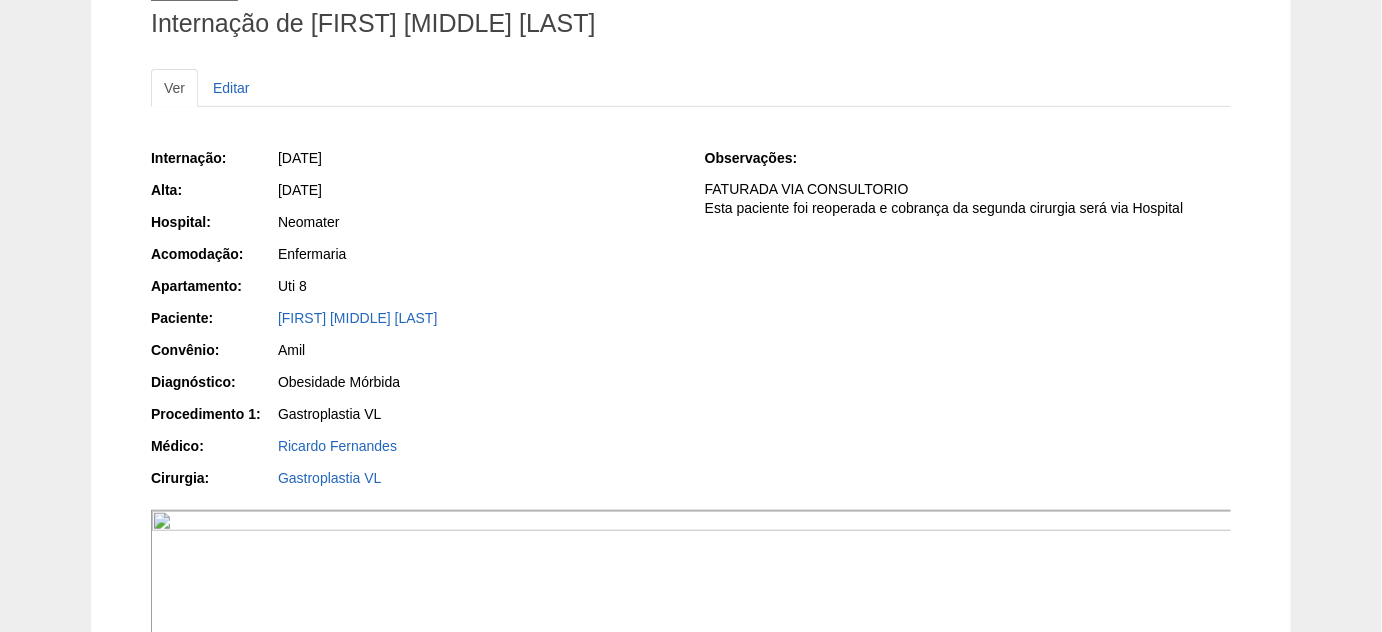 scroll, scrollTop: 0, scrollLeft: 0, axis: both 